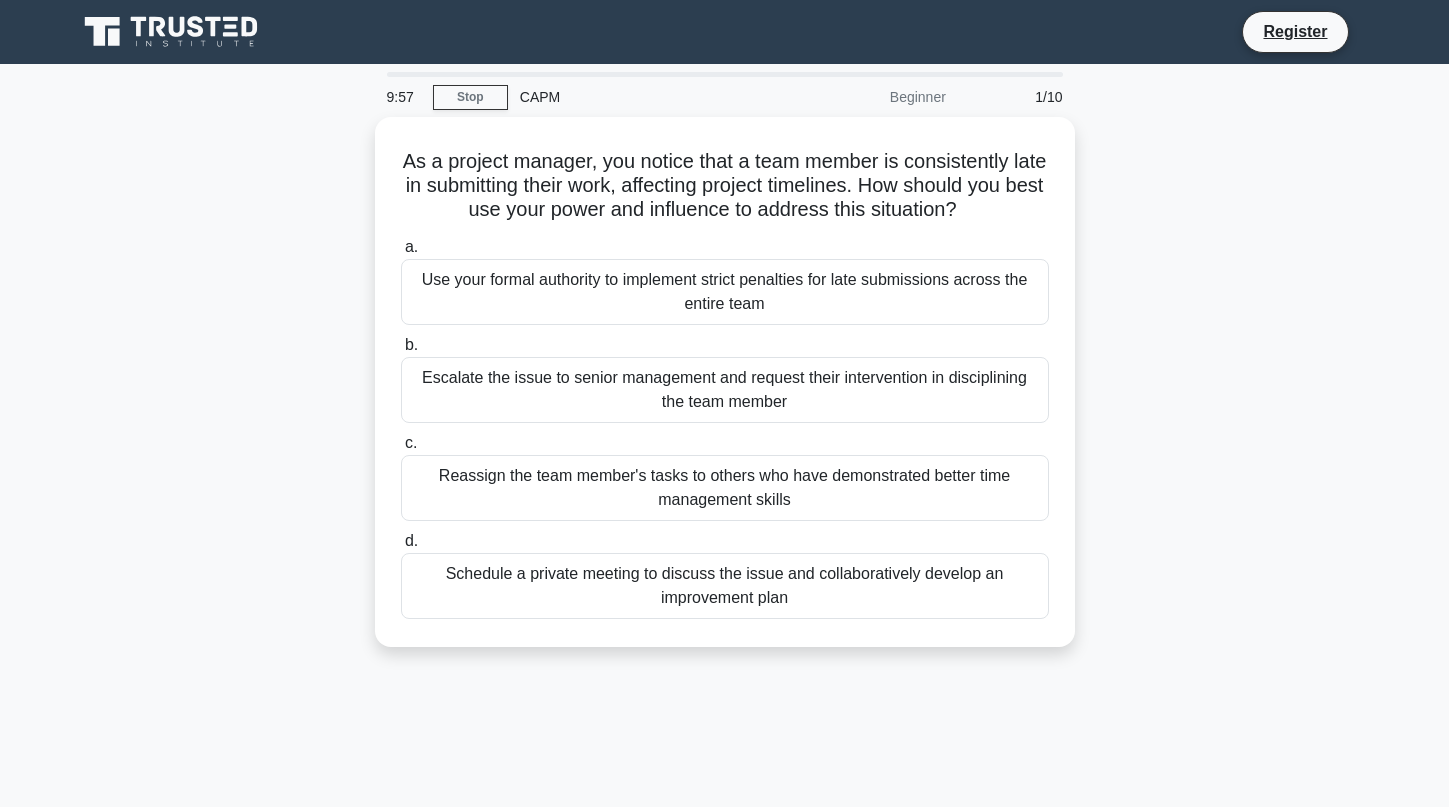 scroll, scrollTop: 0, scrollLeft: 0, axis: both 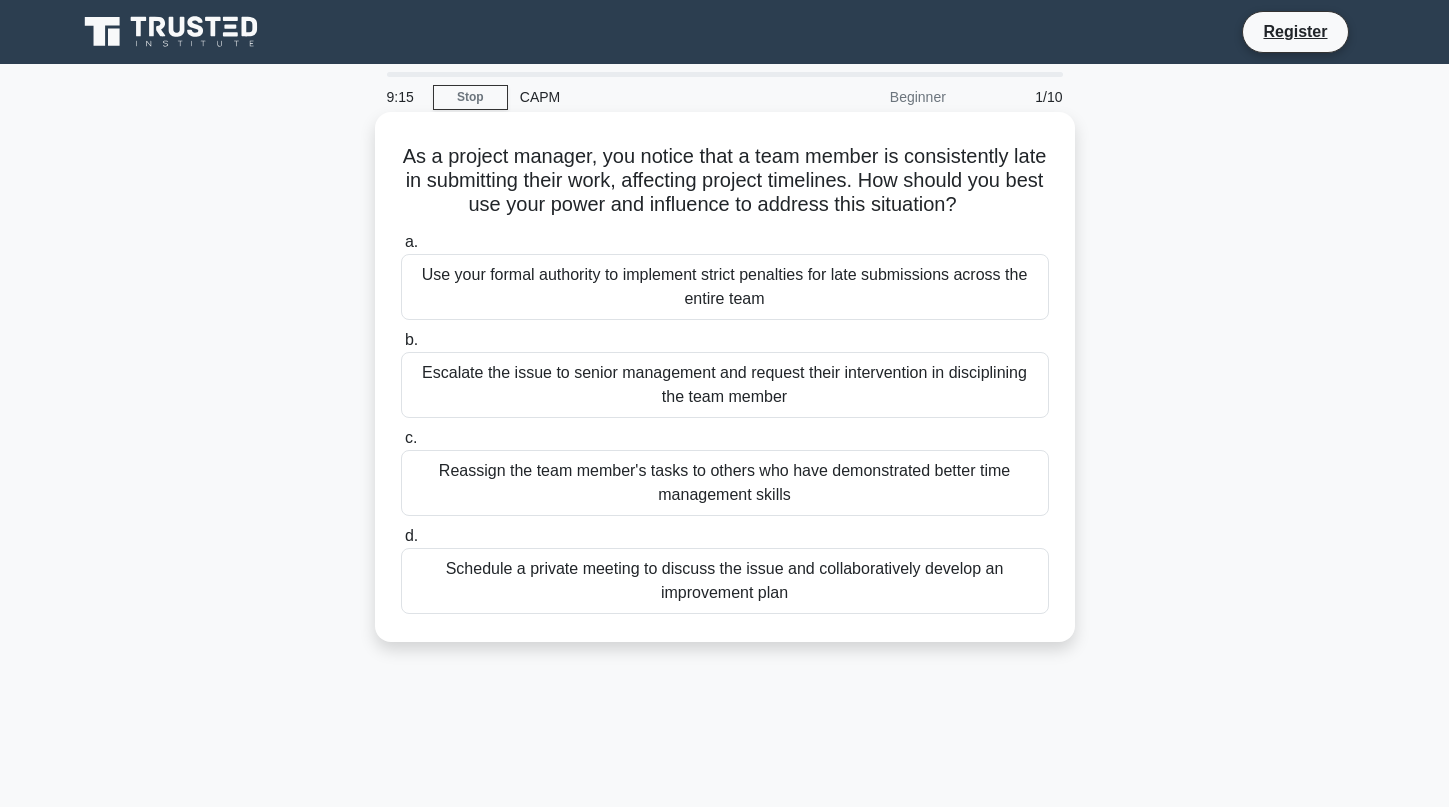 click on "Schedule a private meeting to discuss the issue and collaboratively develop an improvement plan" at bounding box center [725, 581] 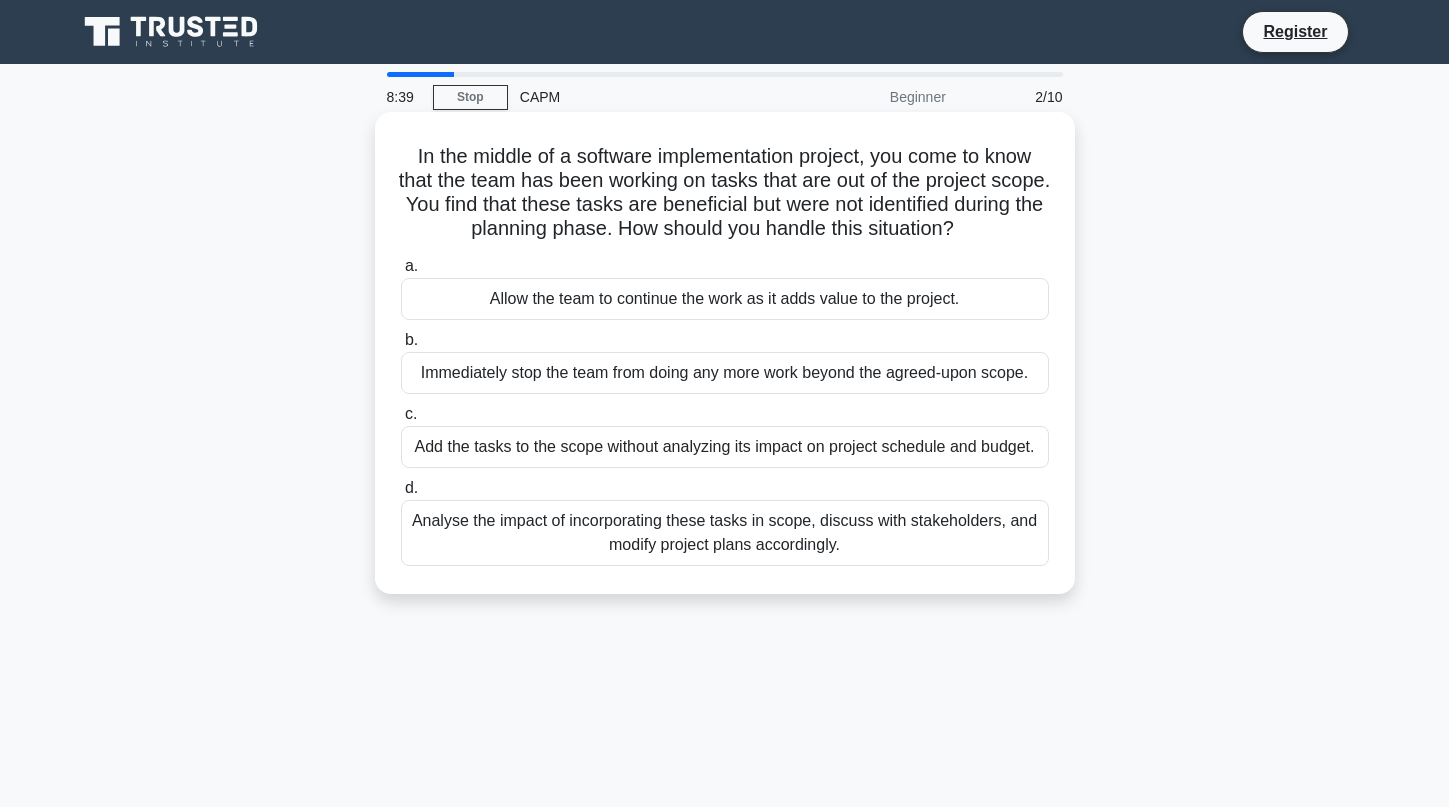 click on "Analyse the impact of incorporating these tasks in scope, discuss with stakeholders, and modify project plans accordingly." at bounding box center [725, 533] 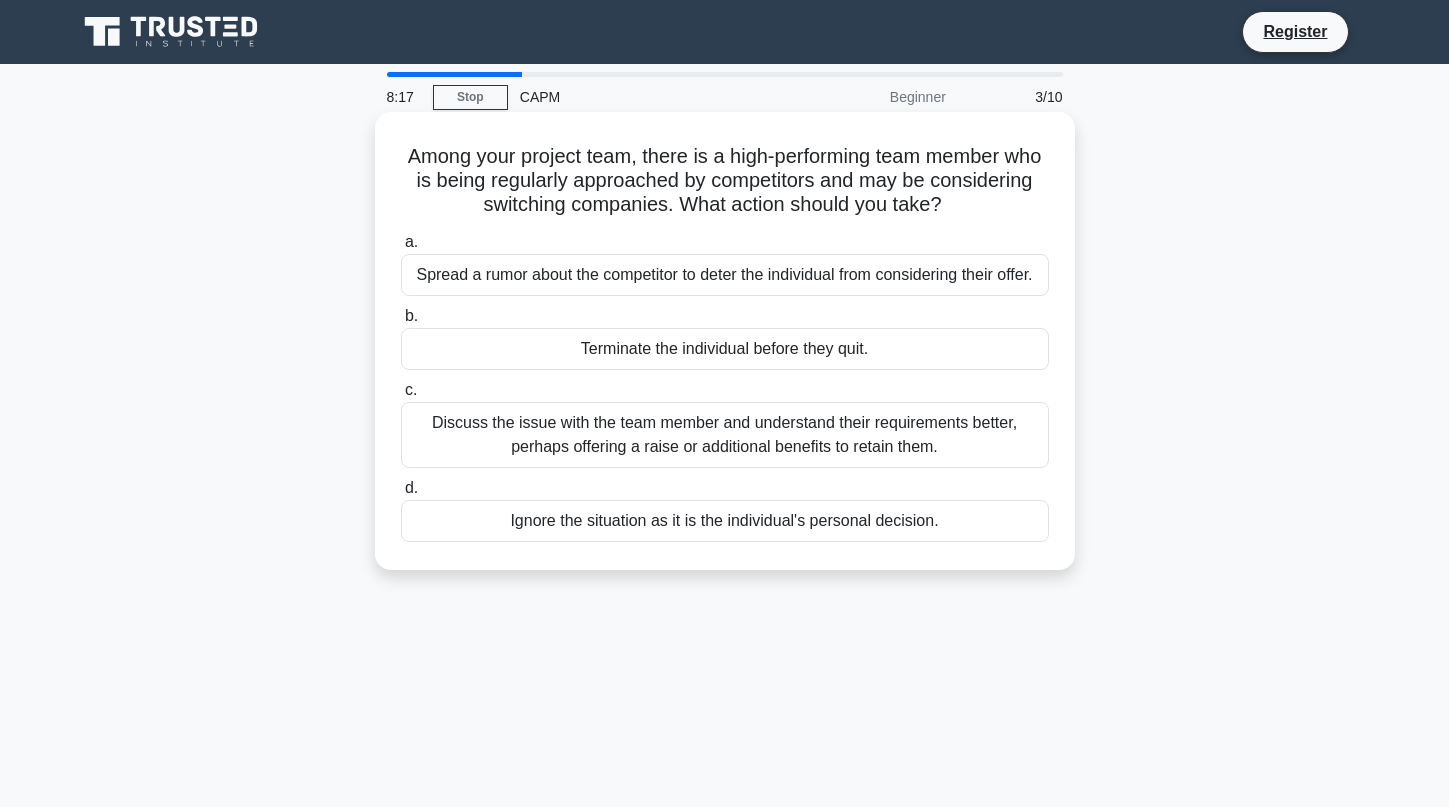 click on "Discuss the issue with the team member and understand their requirements better, perhaps offering a raise or additional benefits to retain them." at bounding box center (725, 435) 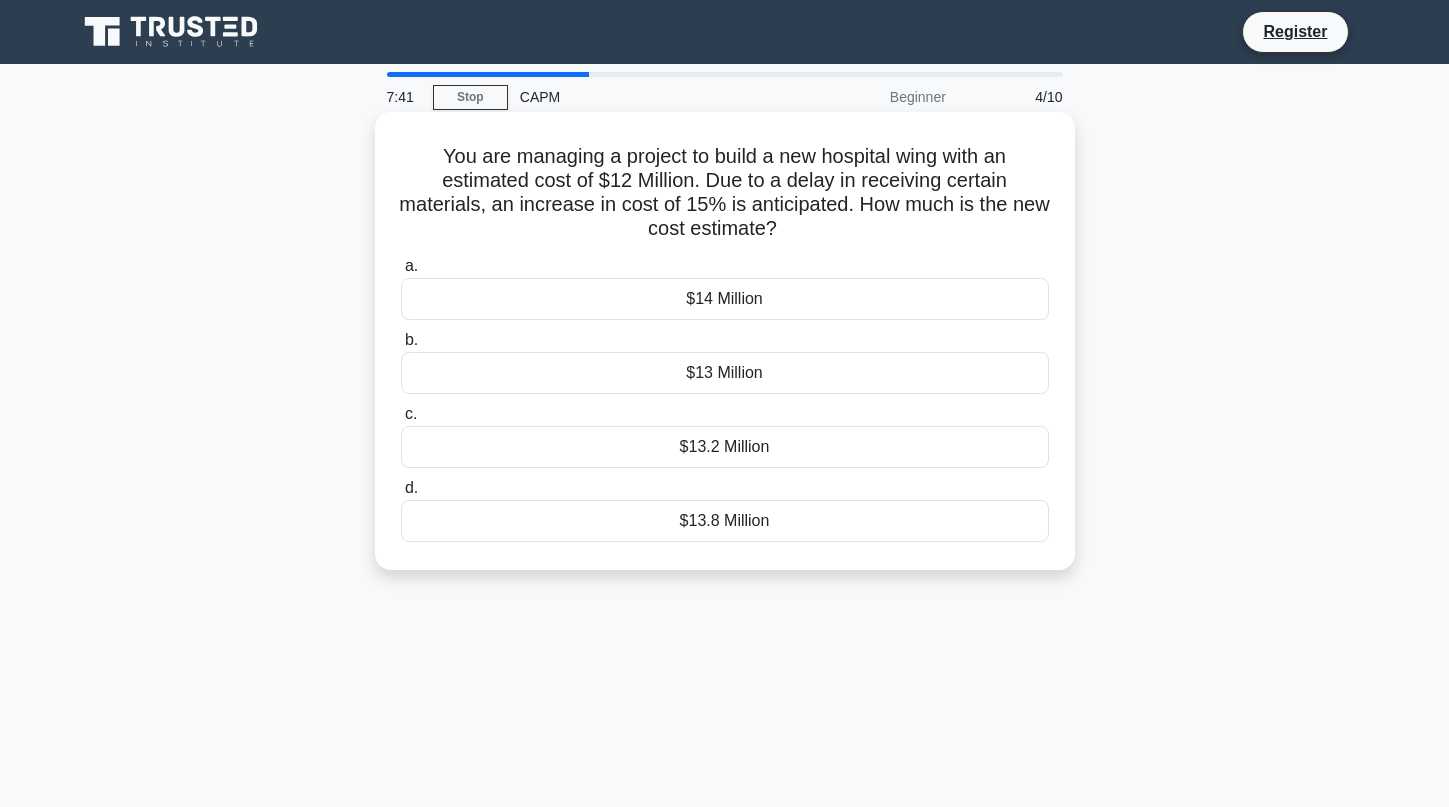 click on "$13.8 Million" at bounding box center (725, 521) 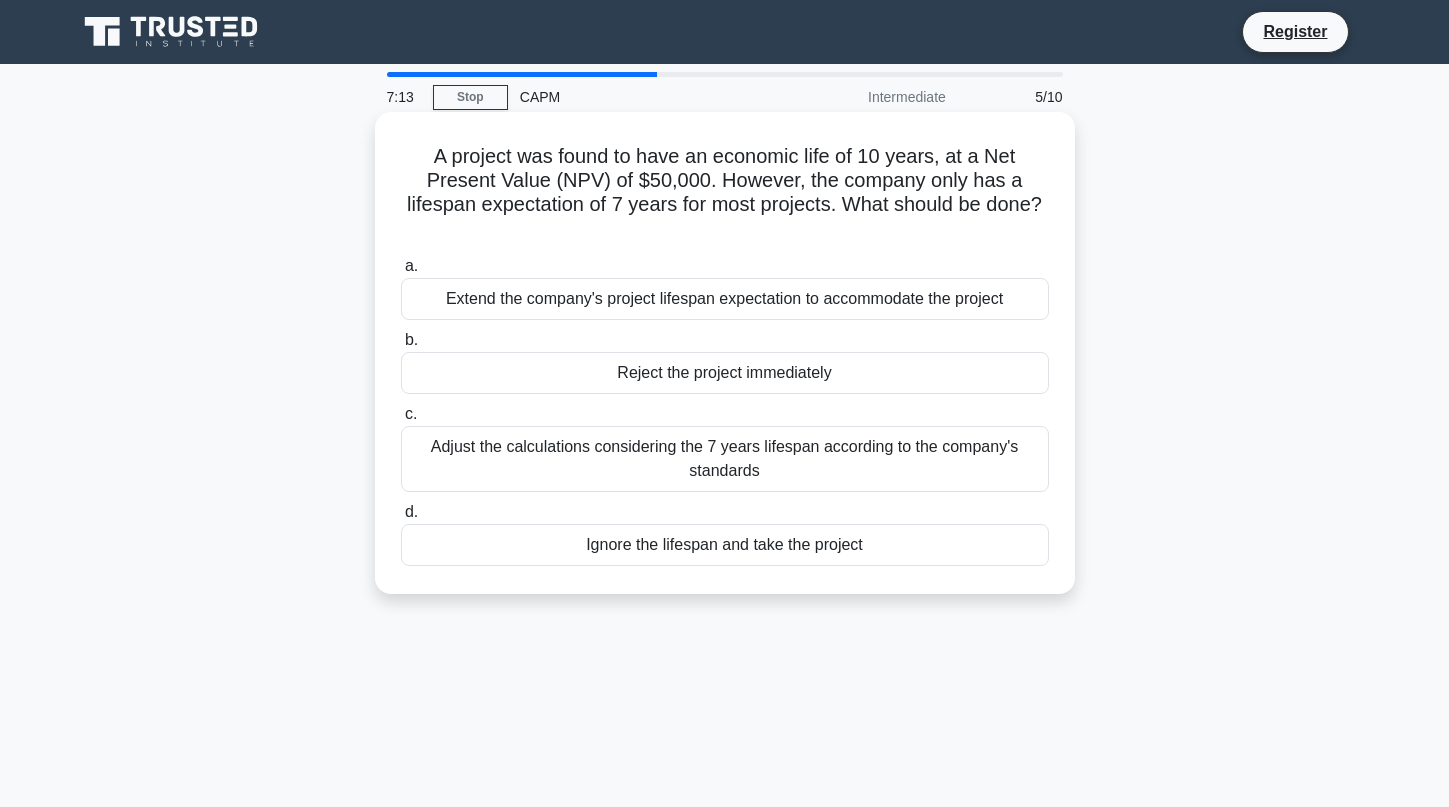 click on "Adjust the calculations considering the 7 years lifespan according to the company's standards" at bounding box center [725, 459] 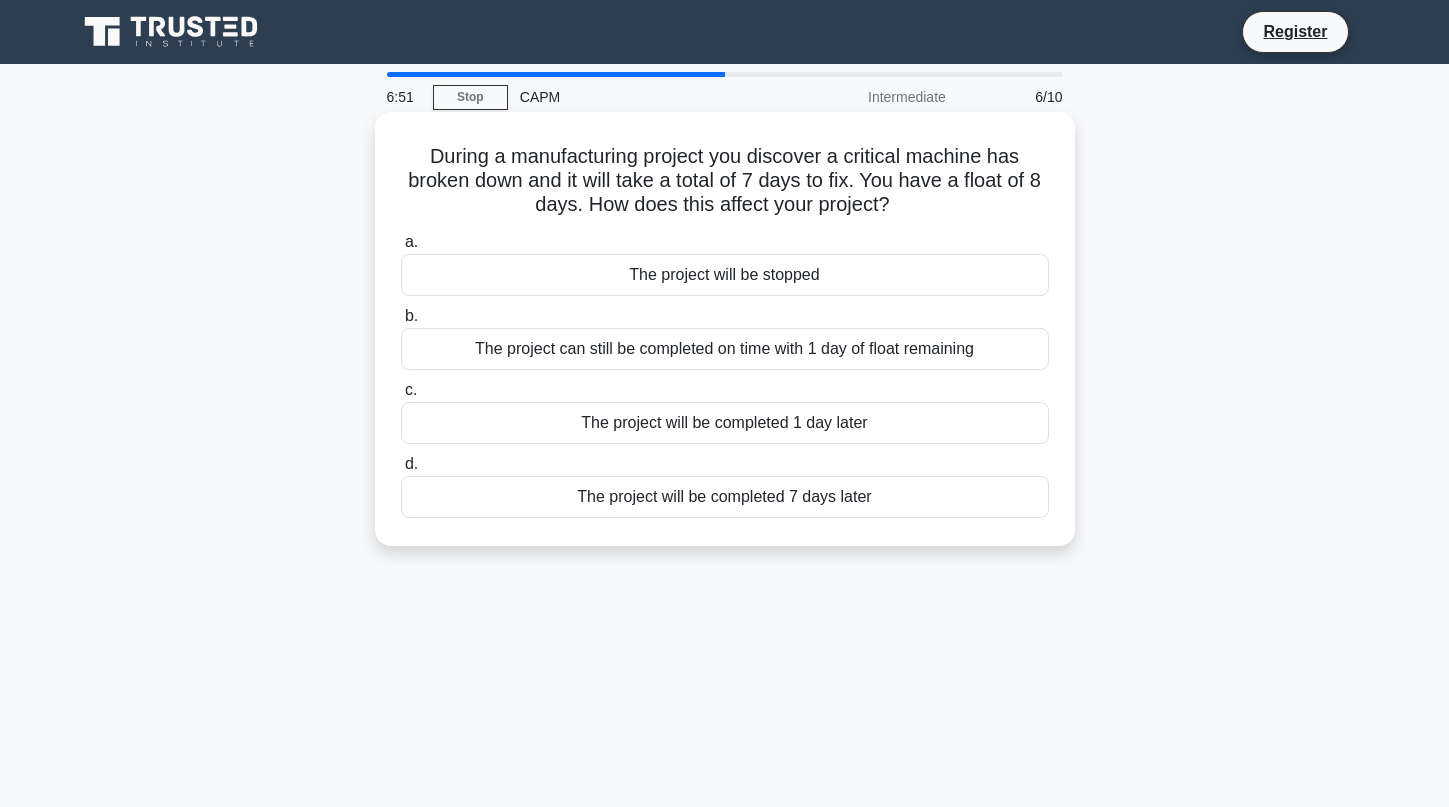 click on "The project can still be completed on time with 1 day of float remaining" at bounding box center [725, 349] 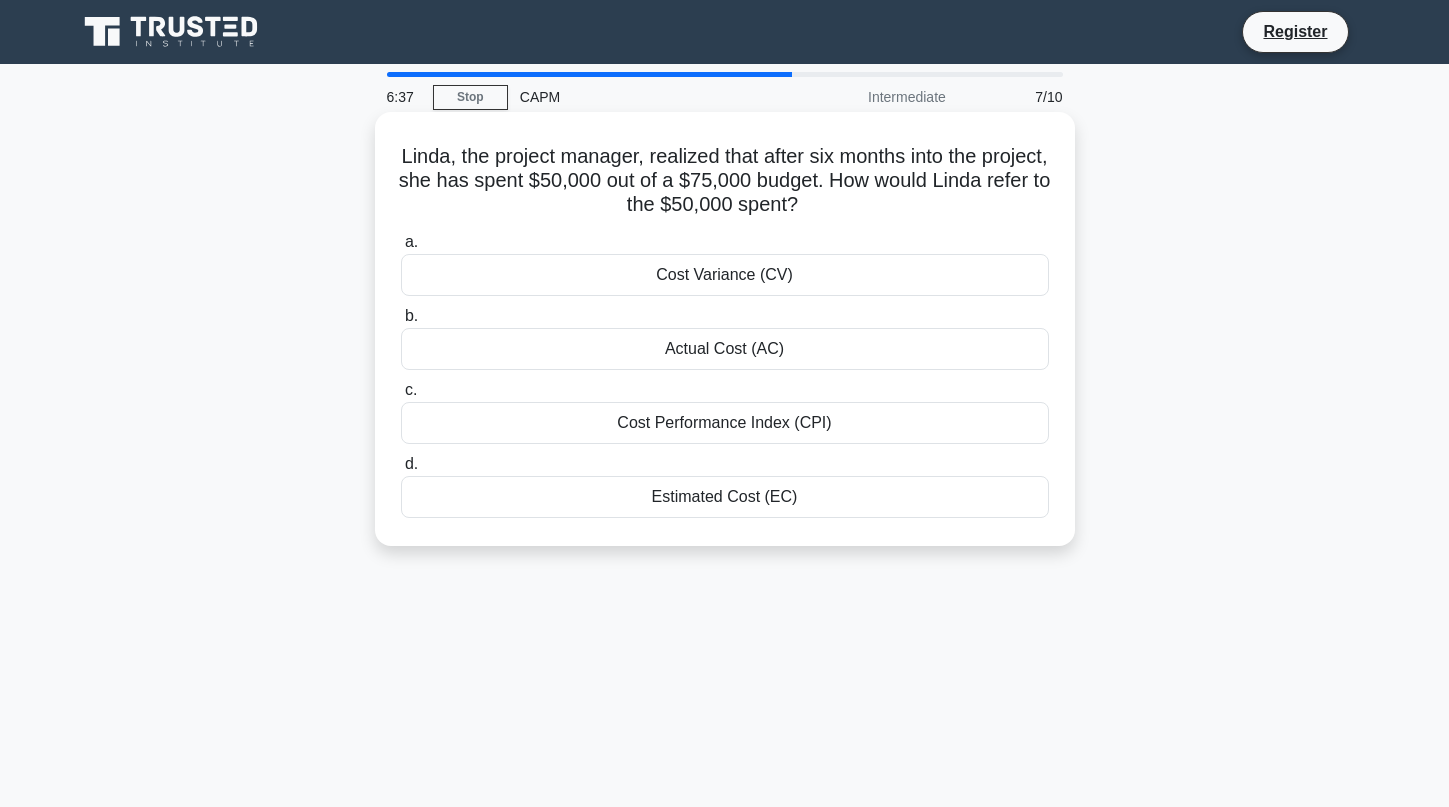 click on "Estimated Cost (EC)" at bounding box center [725, 497] 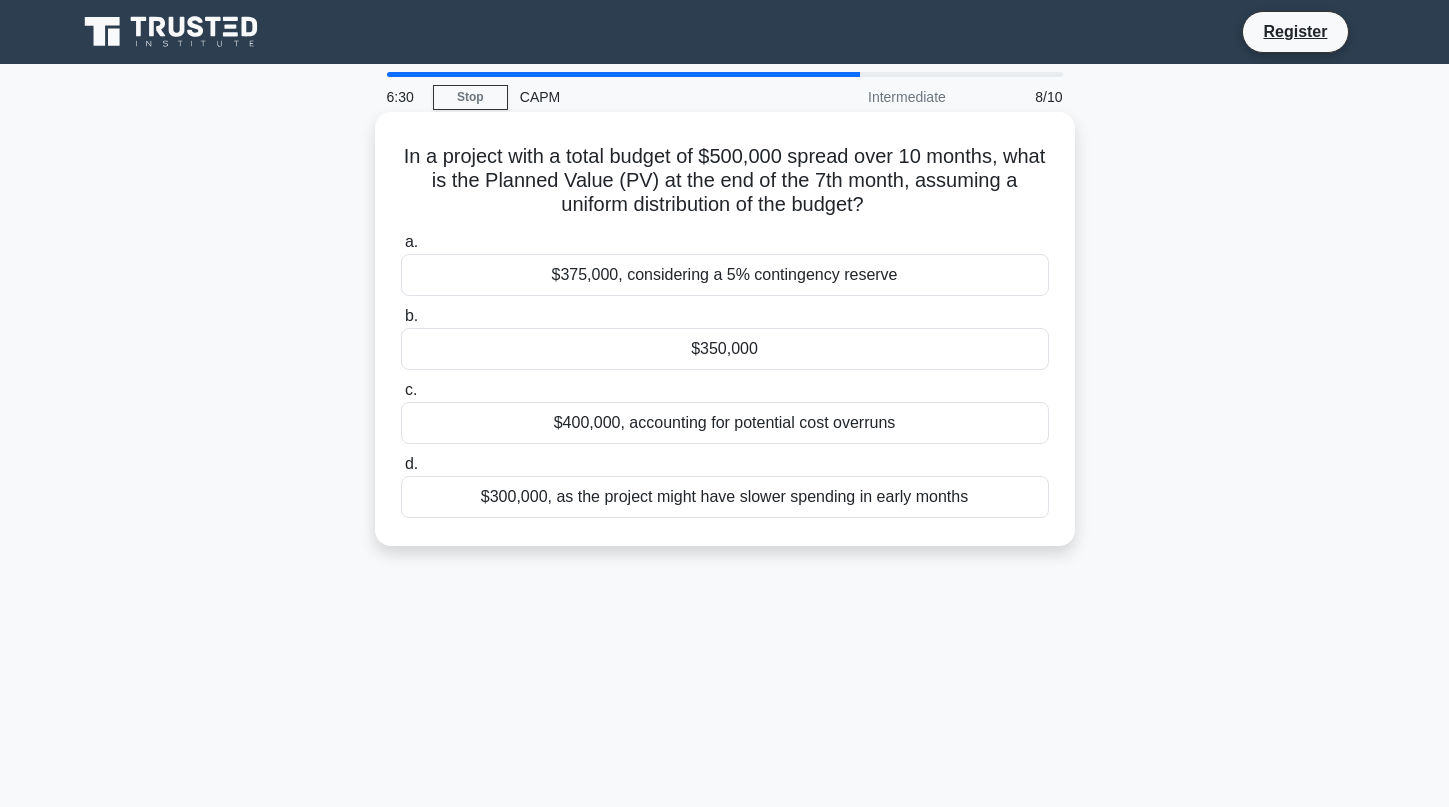 click on "$350,000" at bounding box center (725, 349) 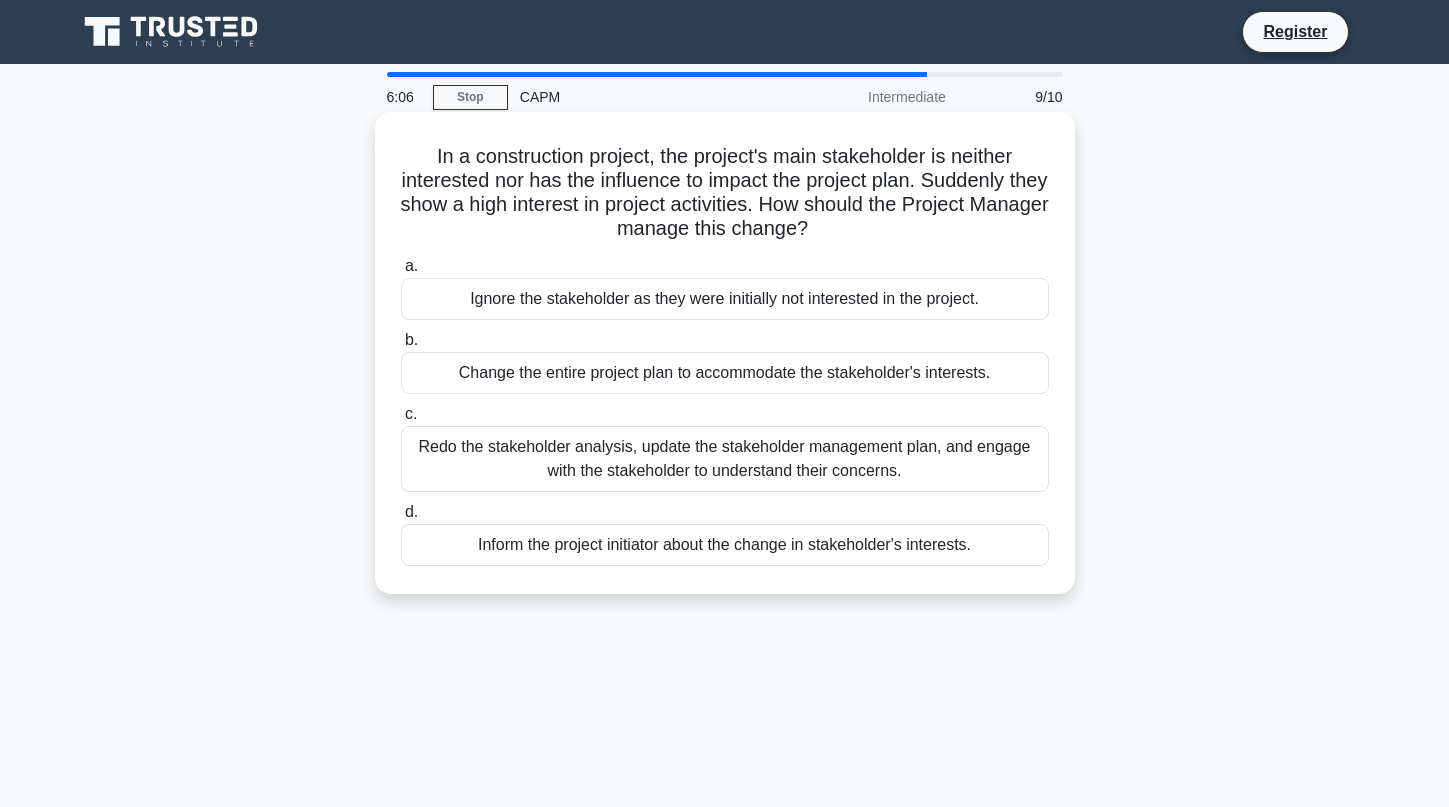 click on "Redo the stakeholder analysis, update the stakeholder management plan, and engage with the stakeholder to understand their concerns." at bounding box center (725, 459) 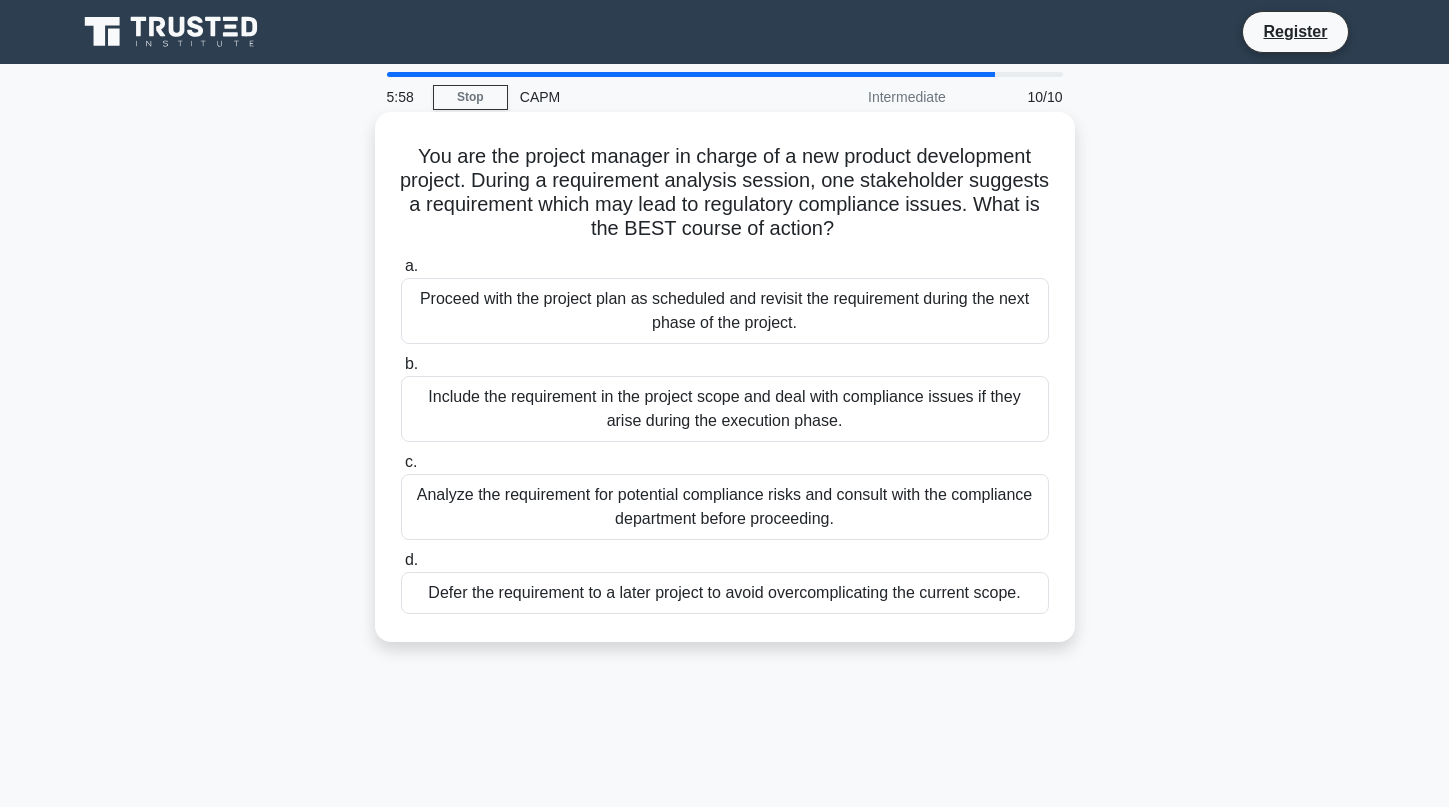 click on "Include the requirement in the project scope and deal with compliance issues if they arise during the execution phase." at bounding box center [725, 409] 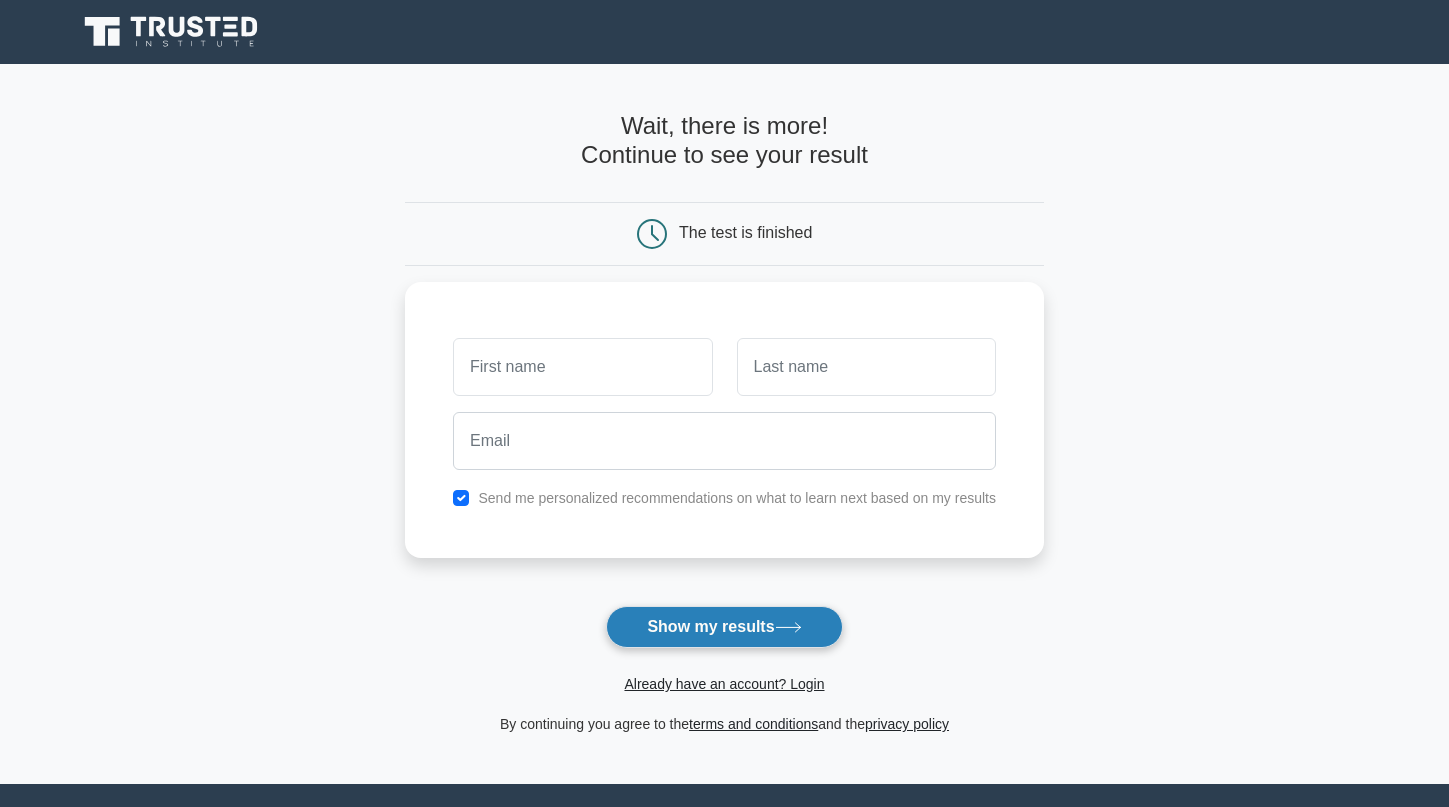 scroll, scrollTop: 0, scrollLeft: 0, axis: both 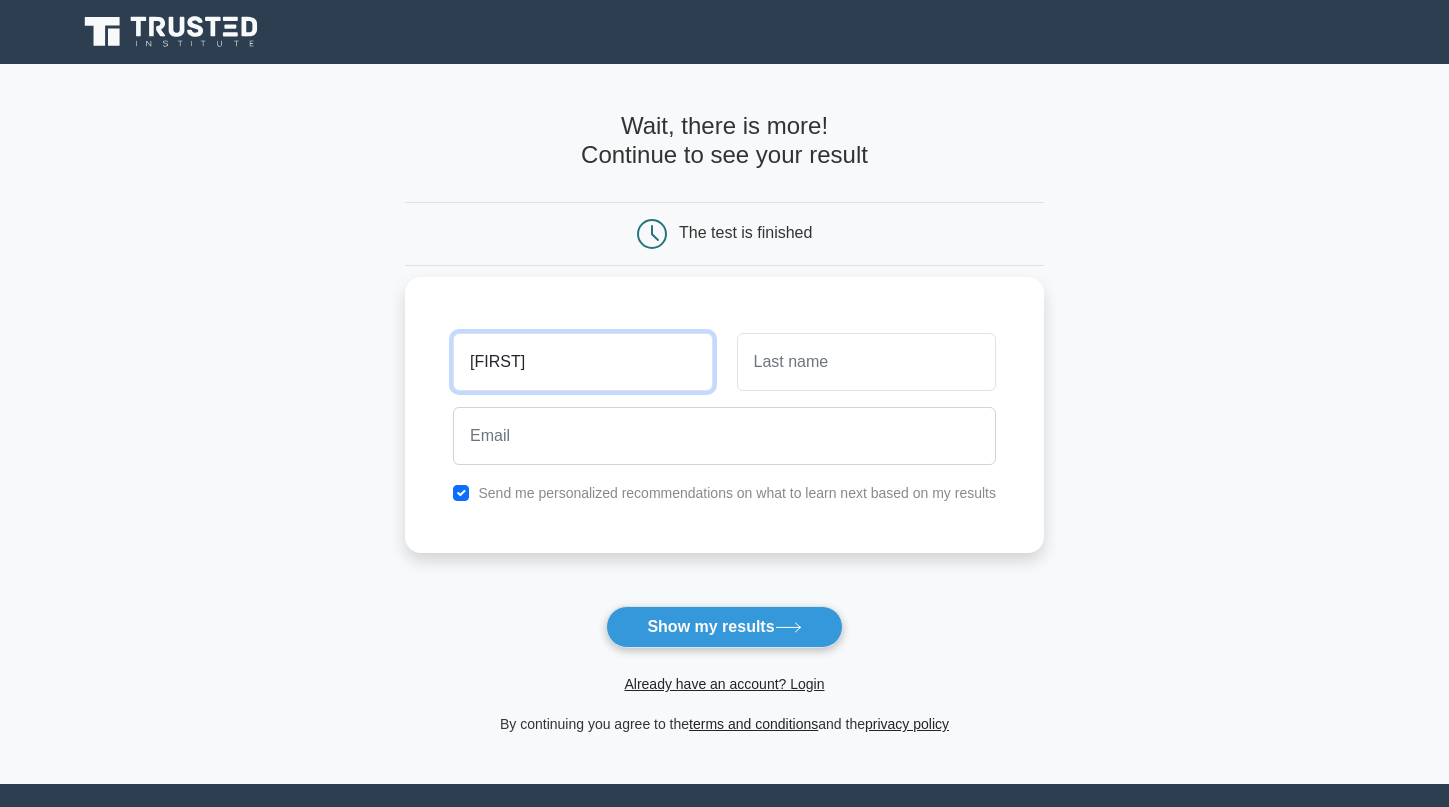 type on "DAvid" 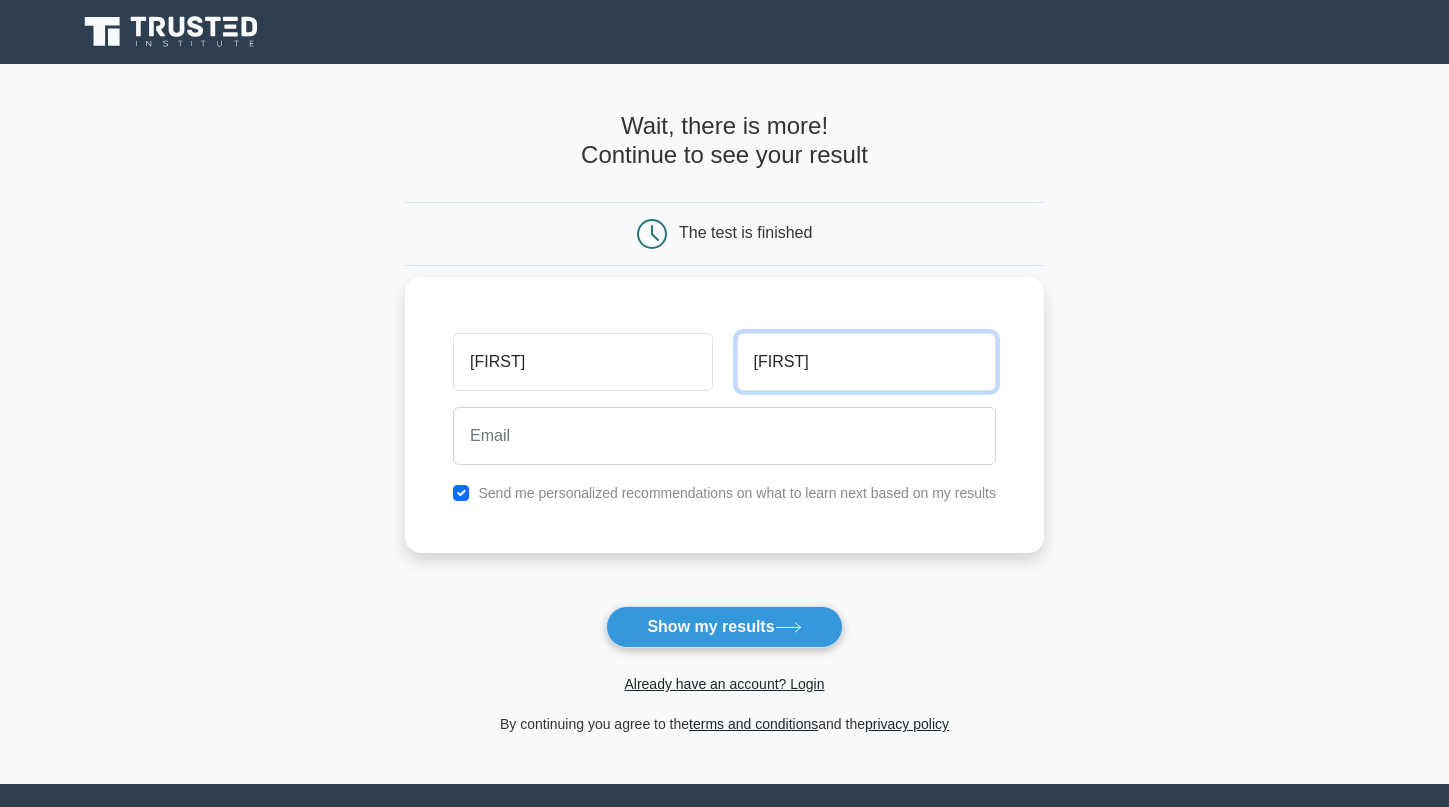 type on "ramesh" 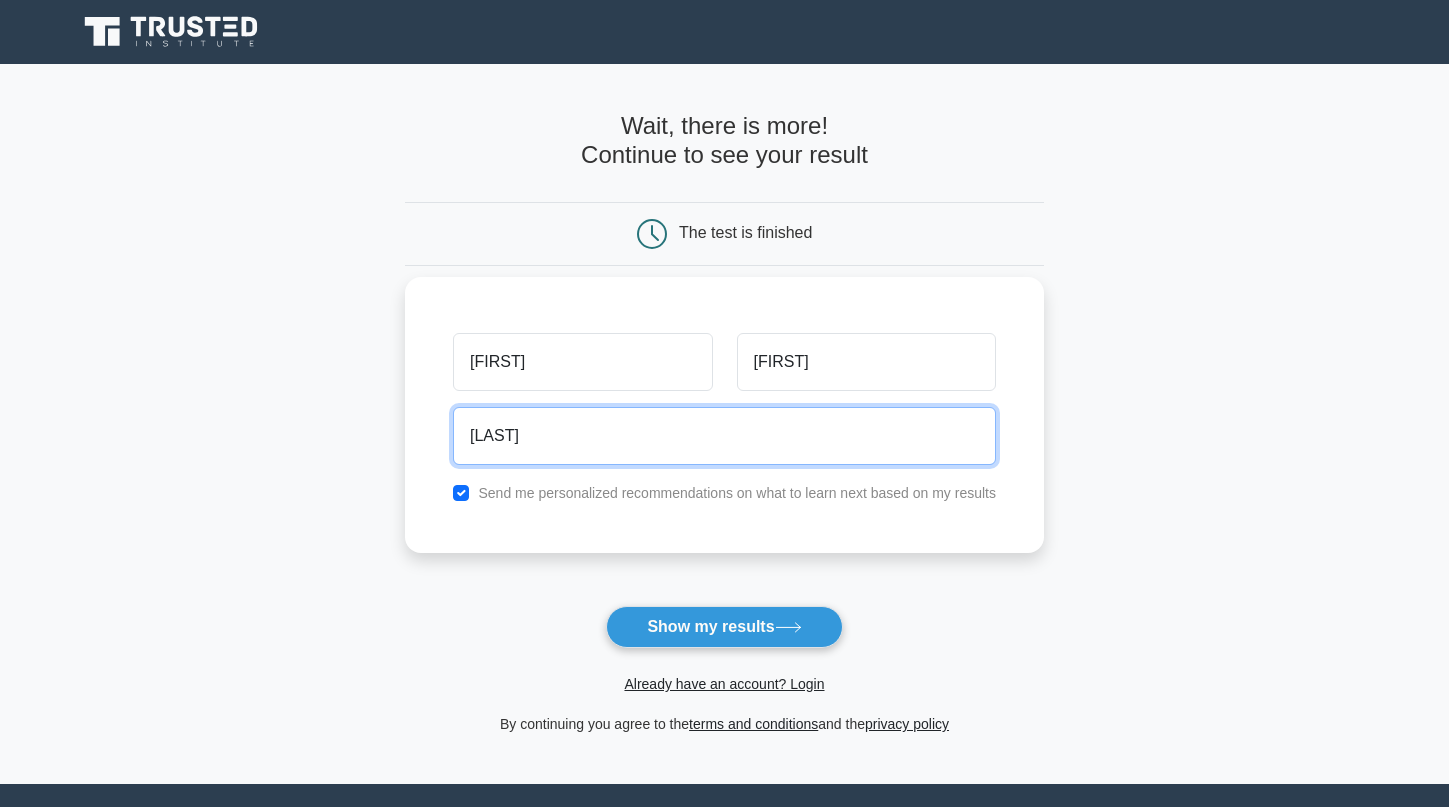 click on "salomao" at bounding box center (724, 436) 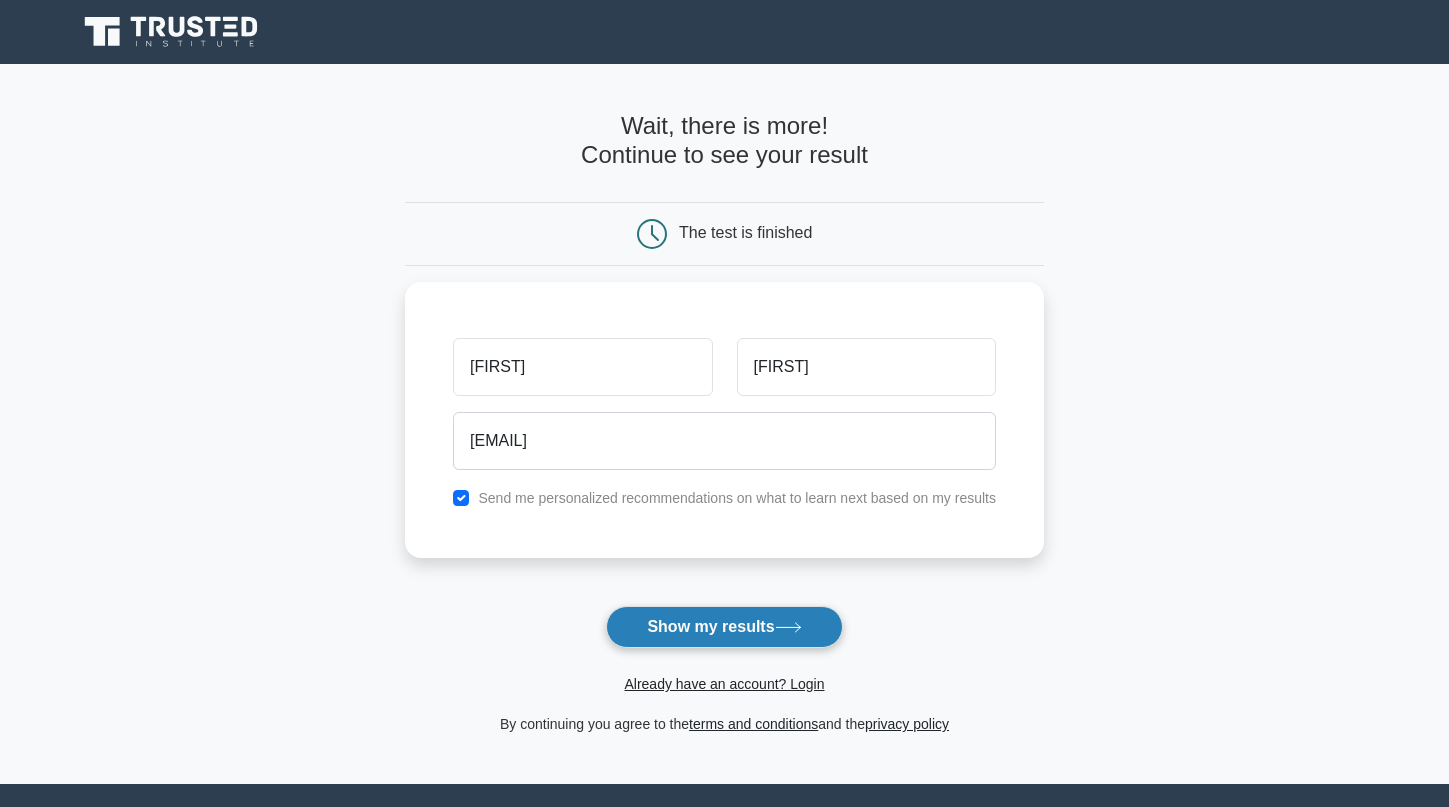 click on "Show my results" at bounding box center (724, 627) 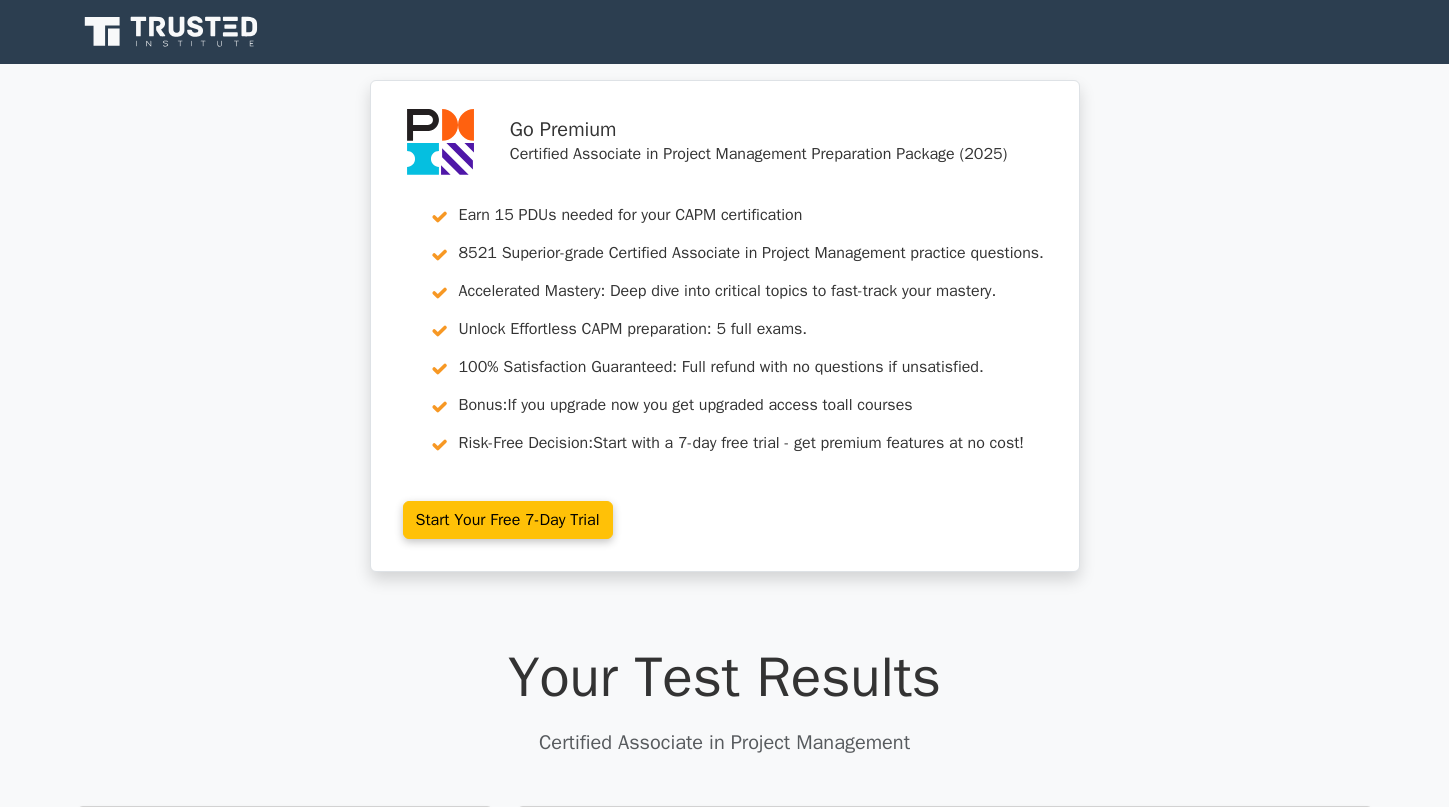 scroll, scrollTop: 0, scrollLeft: 0, axis: both 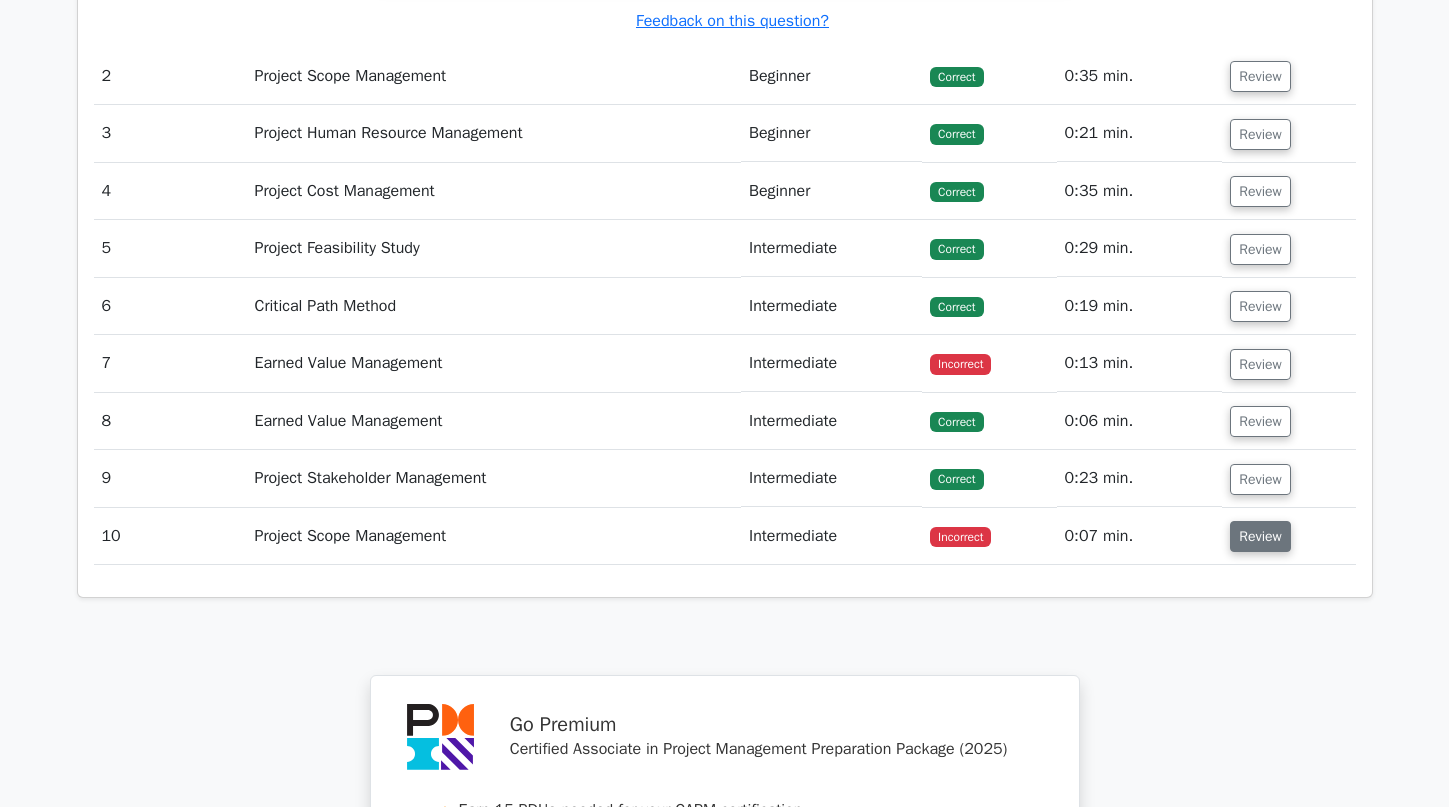 click on "Review" at bounding box center [1260, 536] 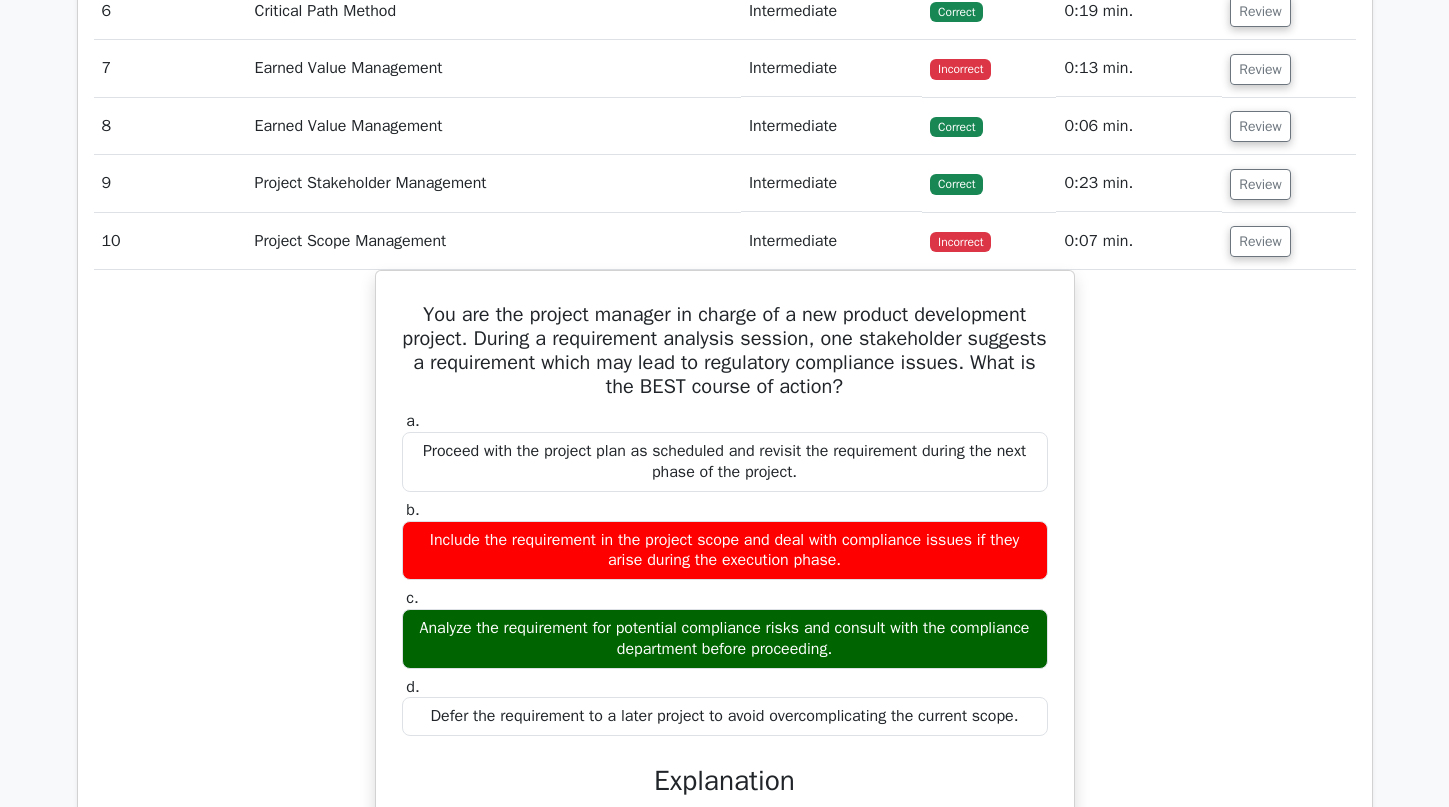 scroll, scrollTop: 3242, scrollLeft: 0, axis: vertical 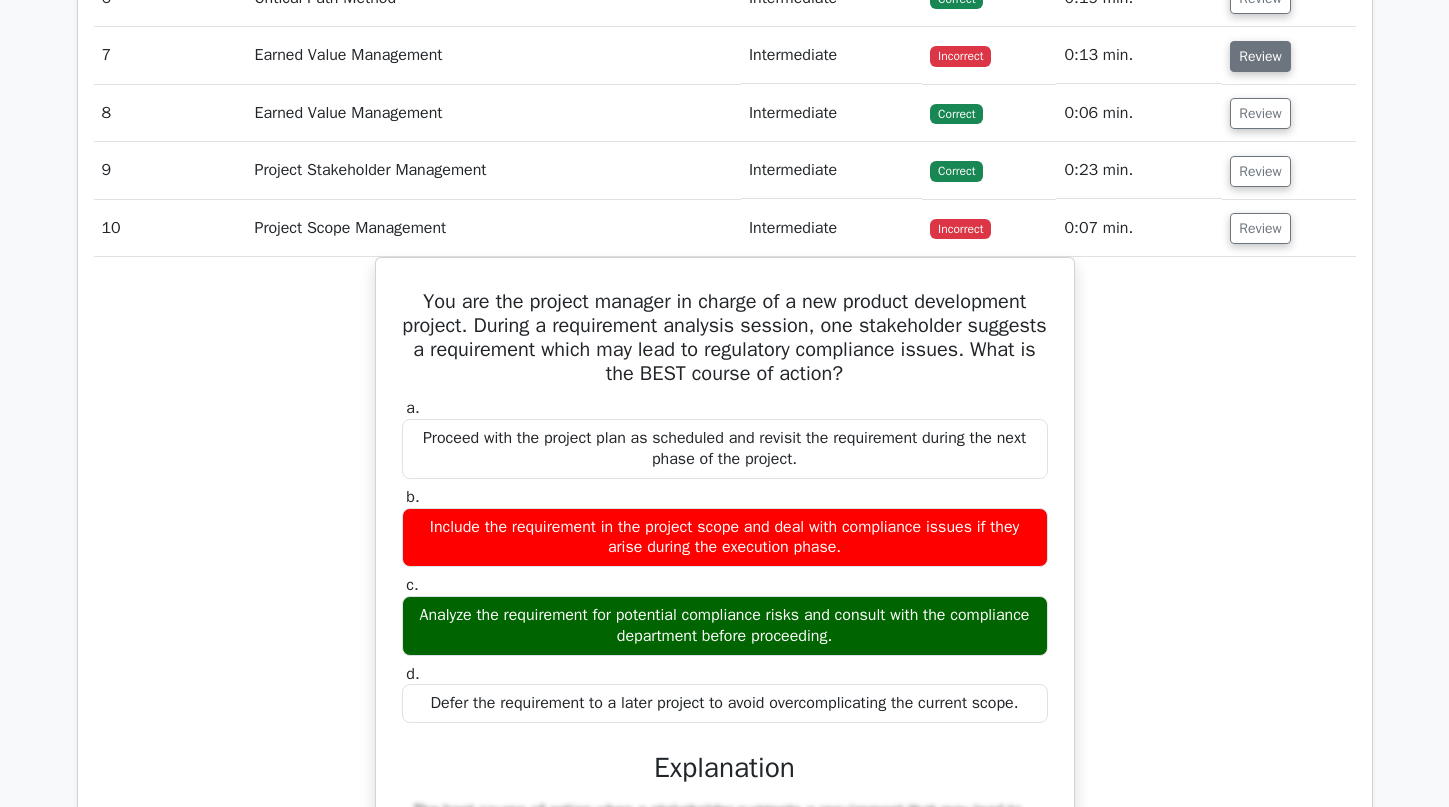 click on "Review" at bounding box center (1260, 56) 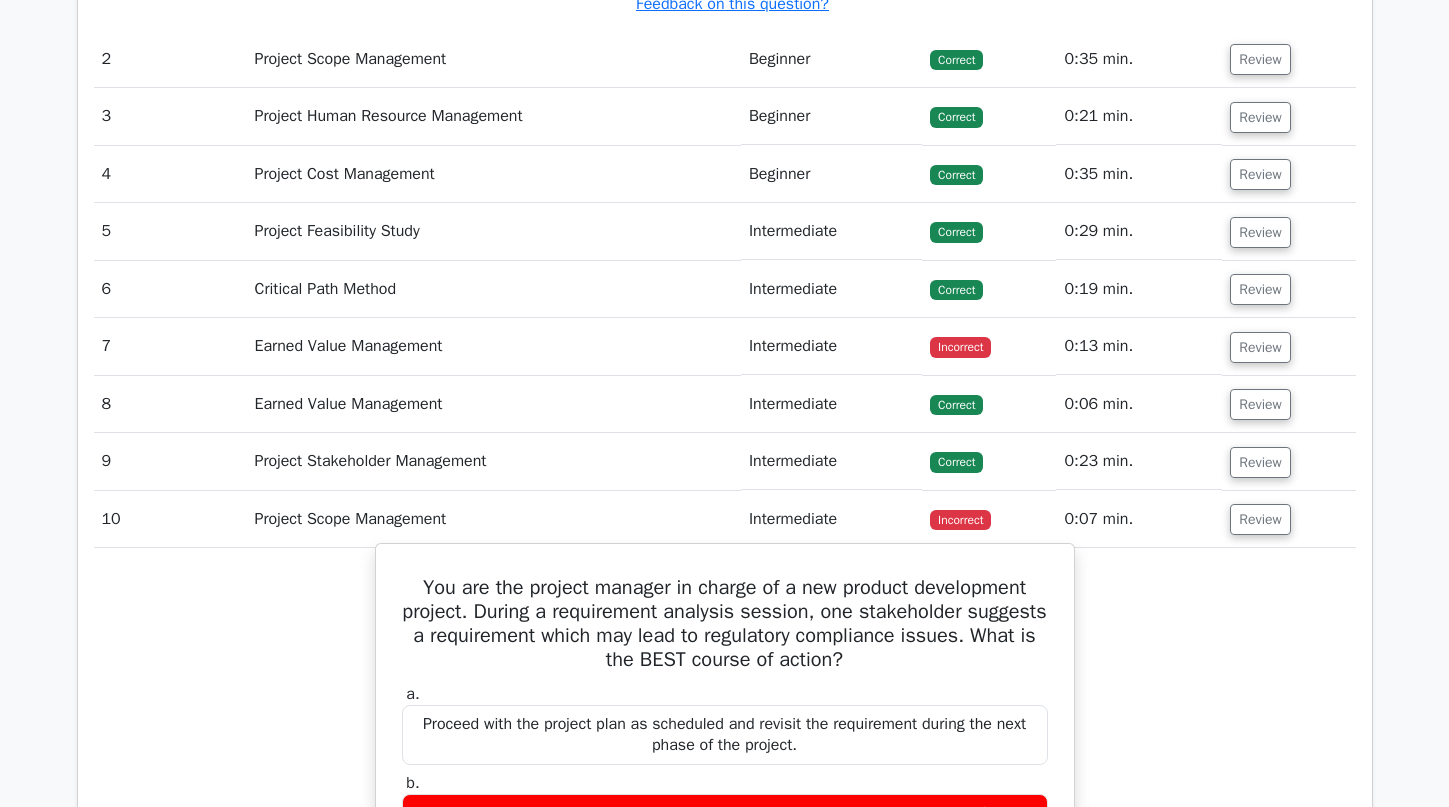 scroll, scrollTop: 2890, scrollLeft: 0, axis: vertical 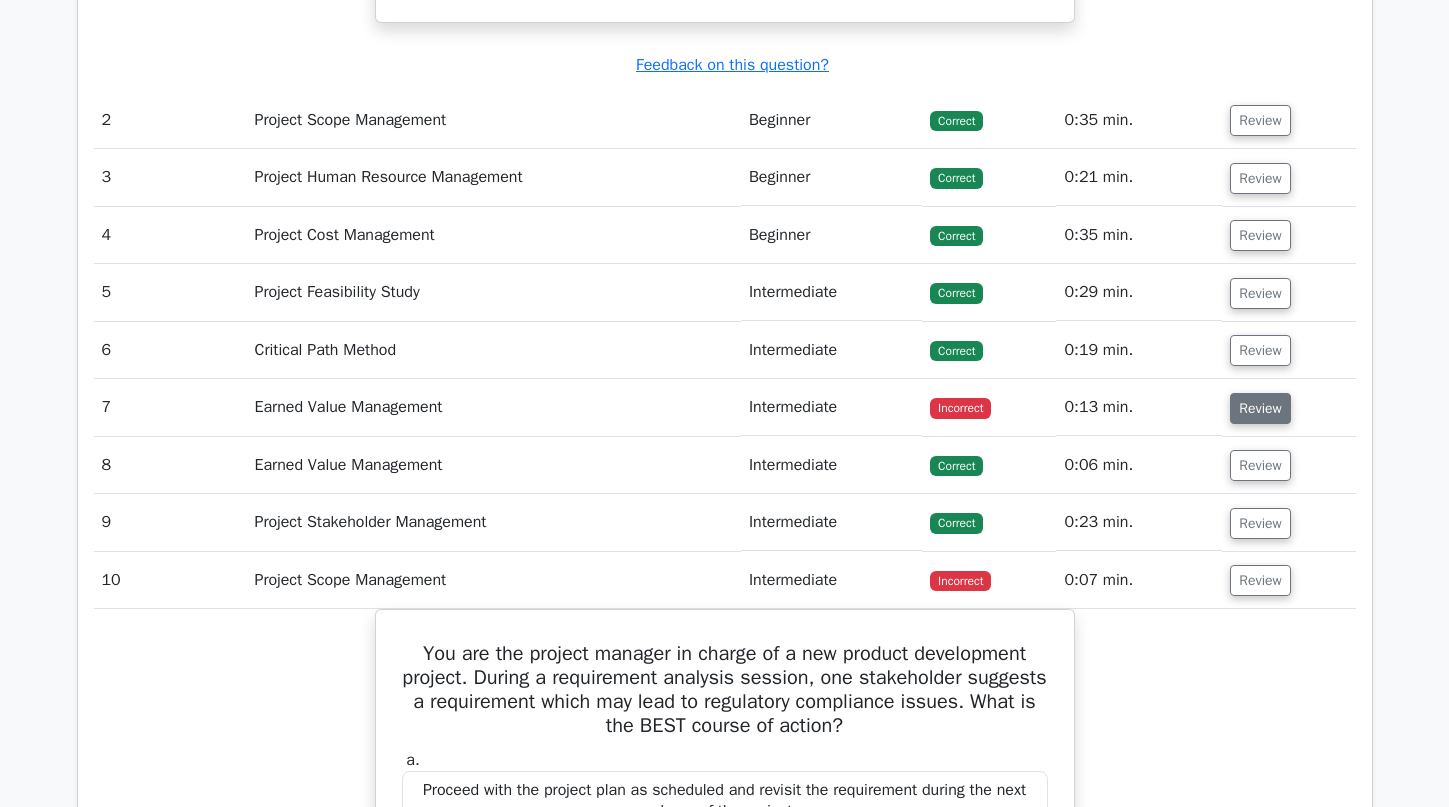 click on "Review" at bounding box center [1260, 408] 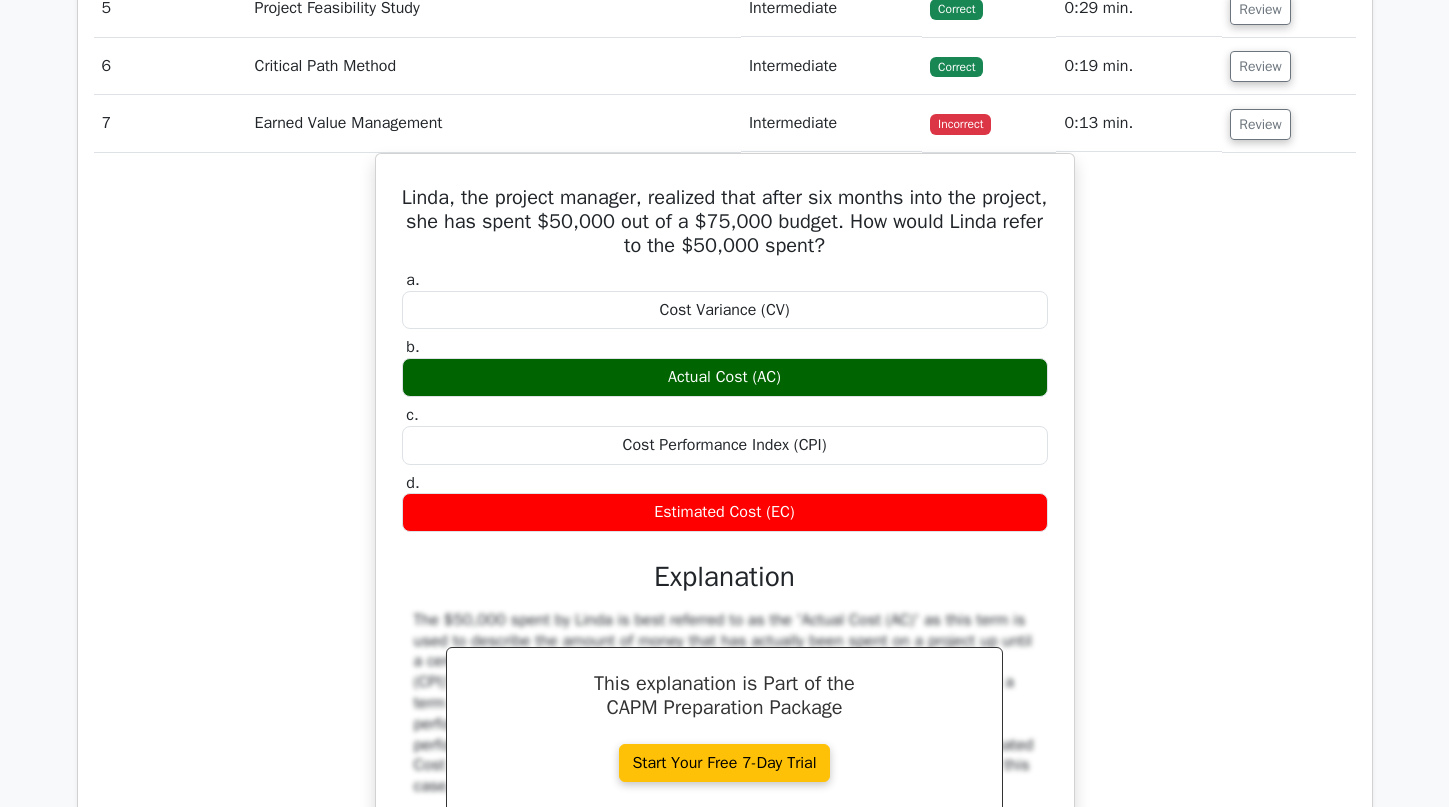 scroll, scrollTop: 3165, scrollLeft: 0, axis: vertical 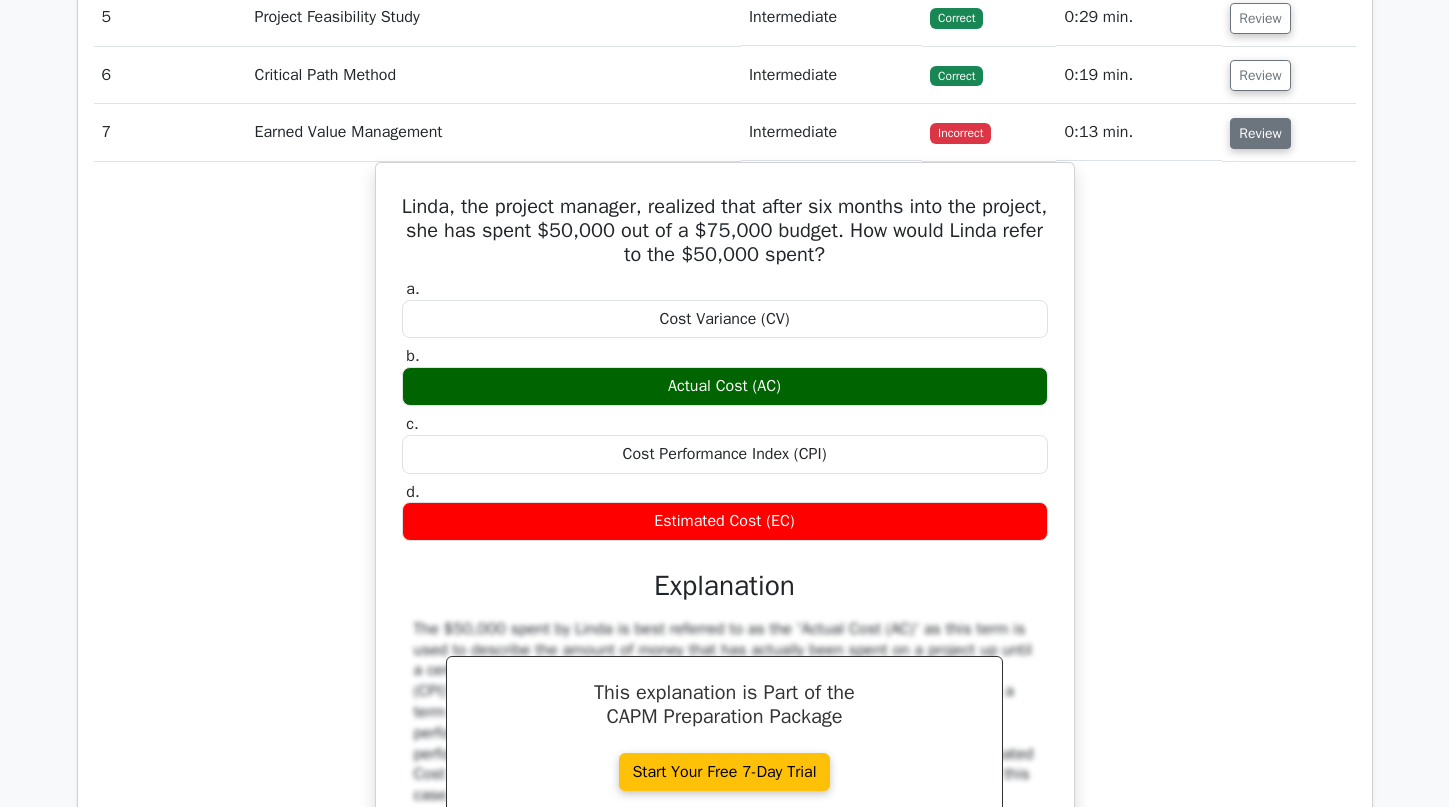 click on "Review" at bounding box center [1260, 133] 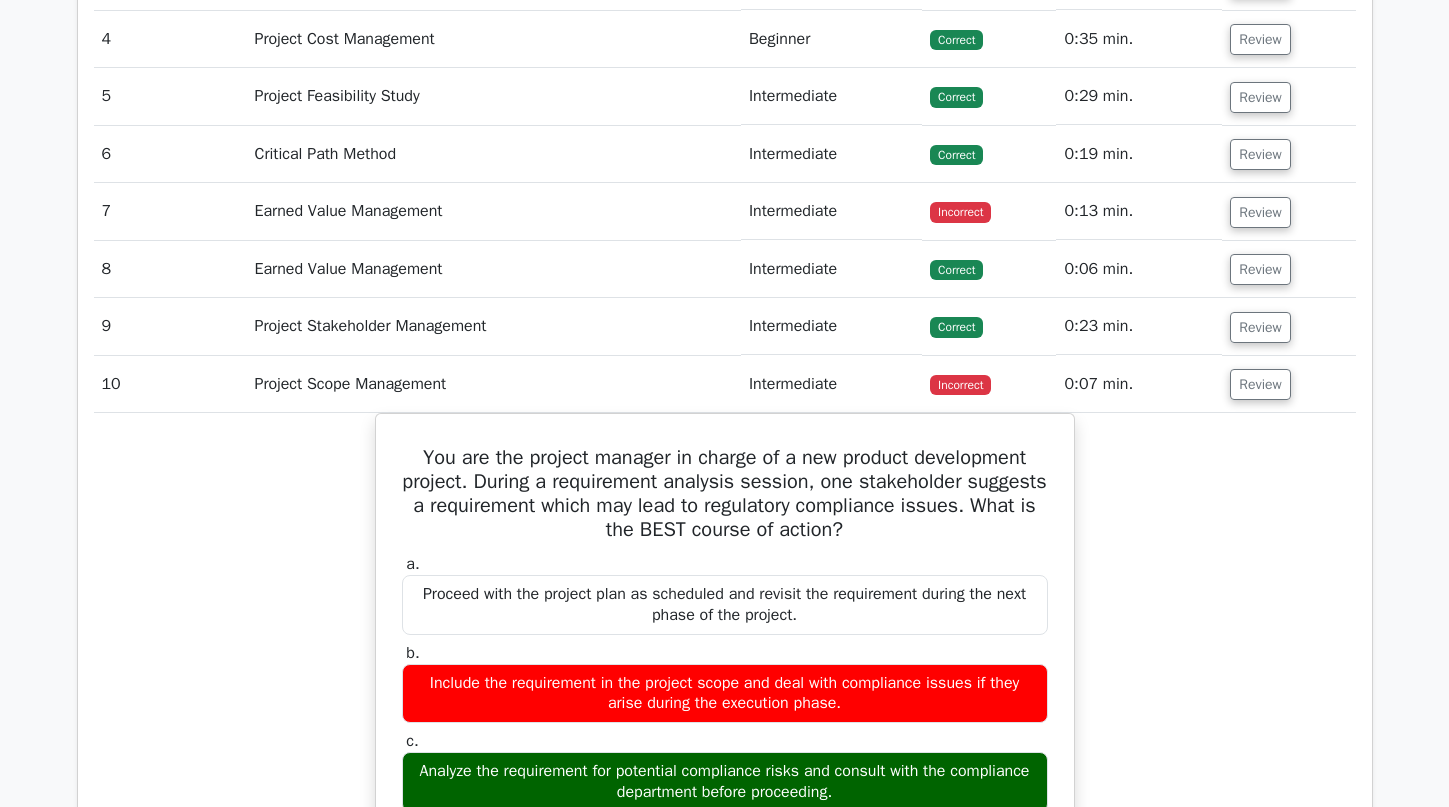scroll, scrollTop: 3053, scrollLeft: 0, axis: vertical 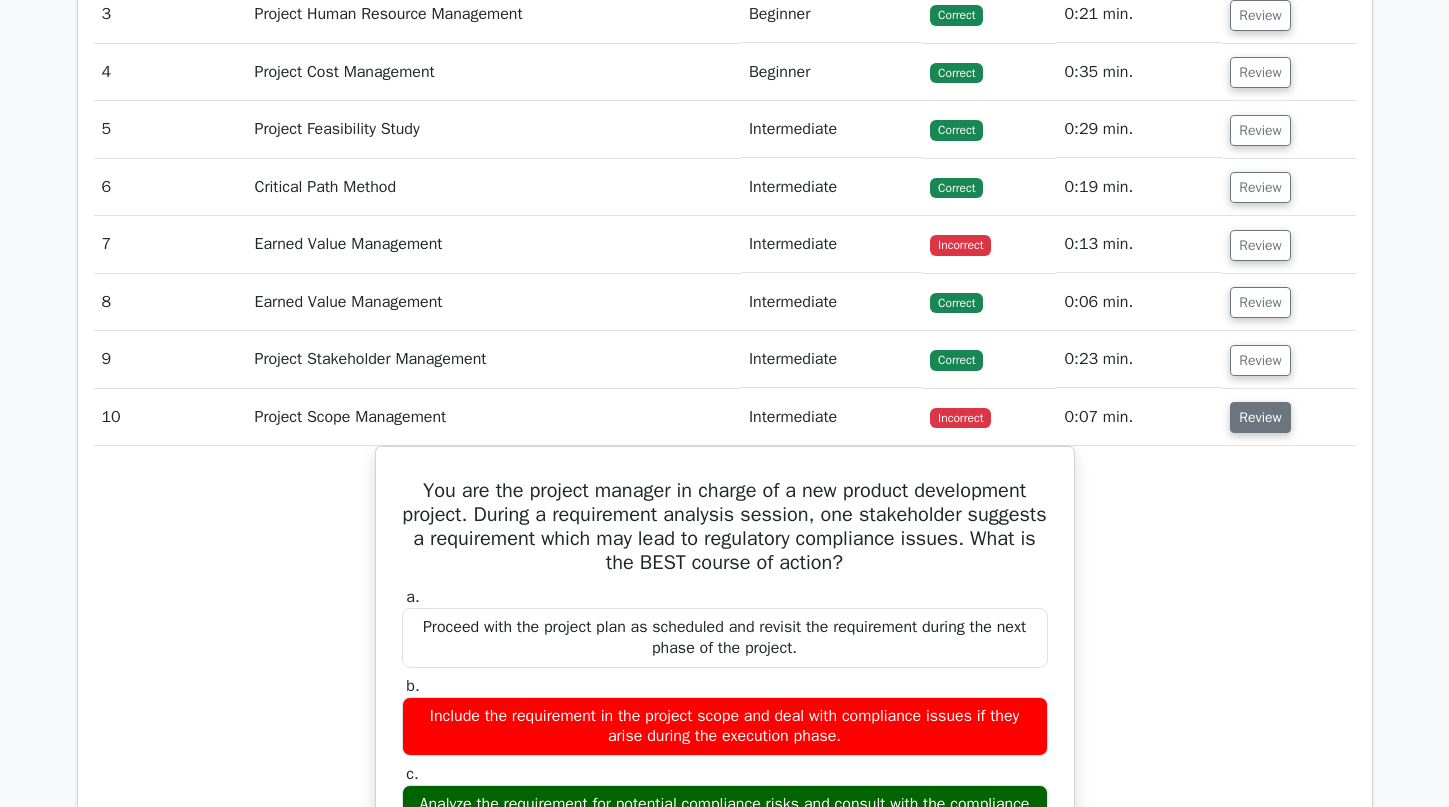 click on "Review" at bounding box center [1260, 417] 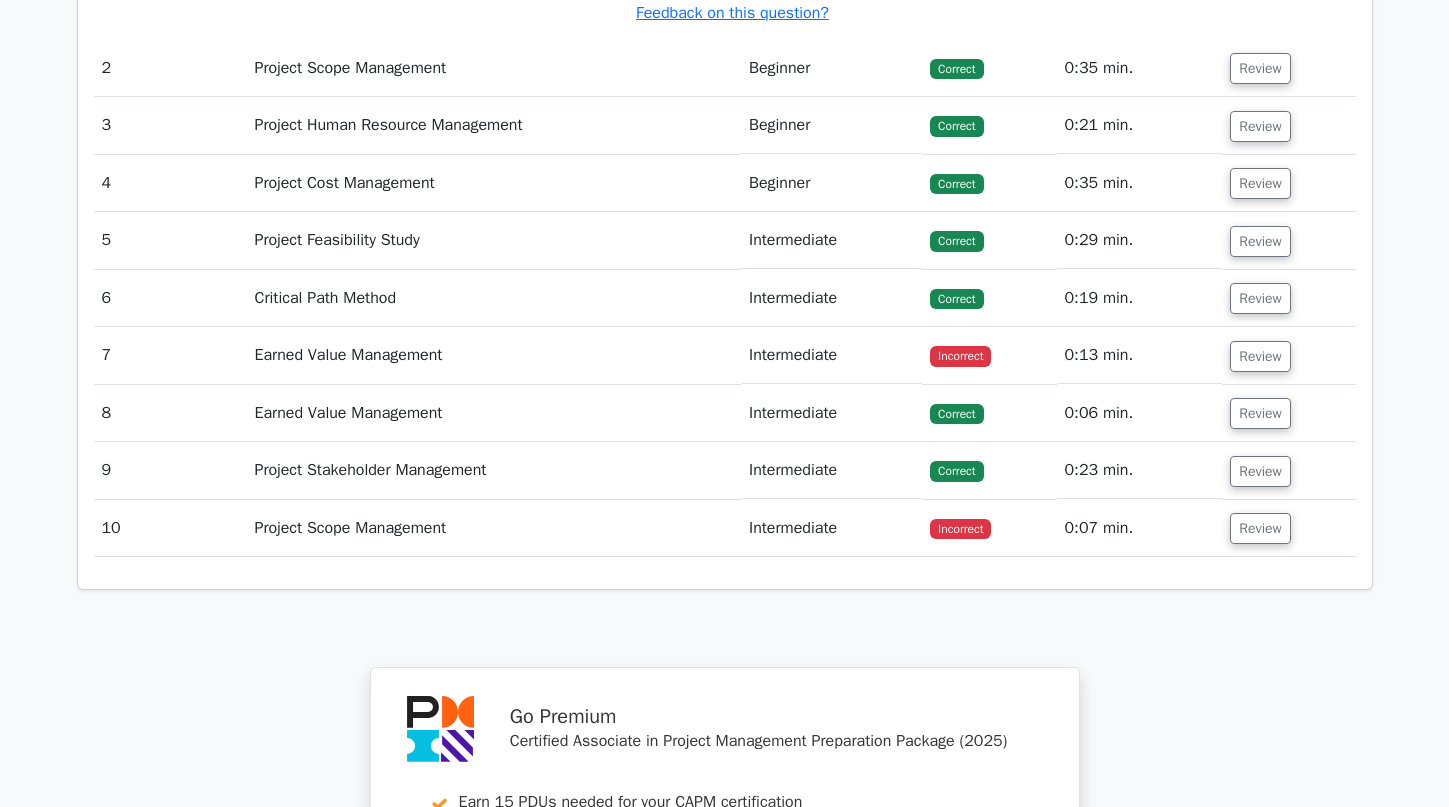 scroll, scrollTop: 2939, scrollLeft: 0, axis: vertical 